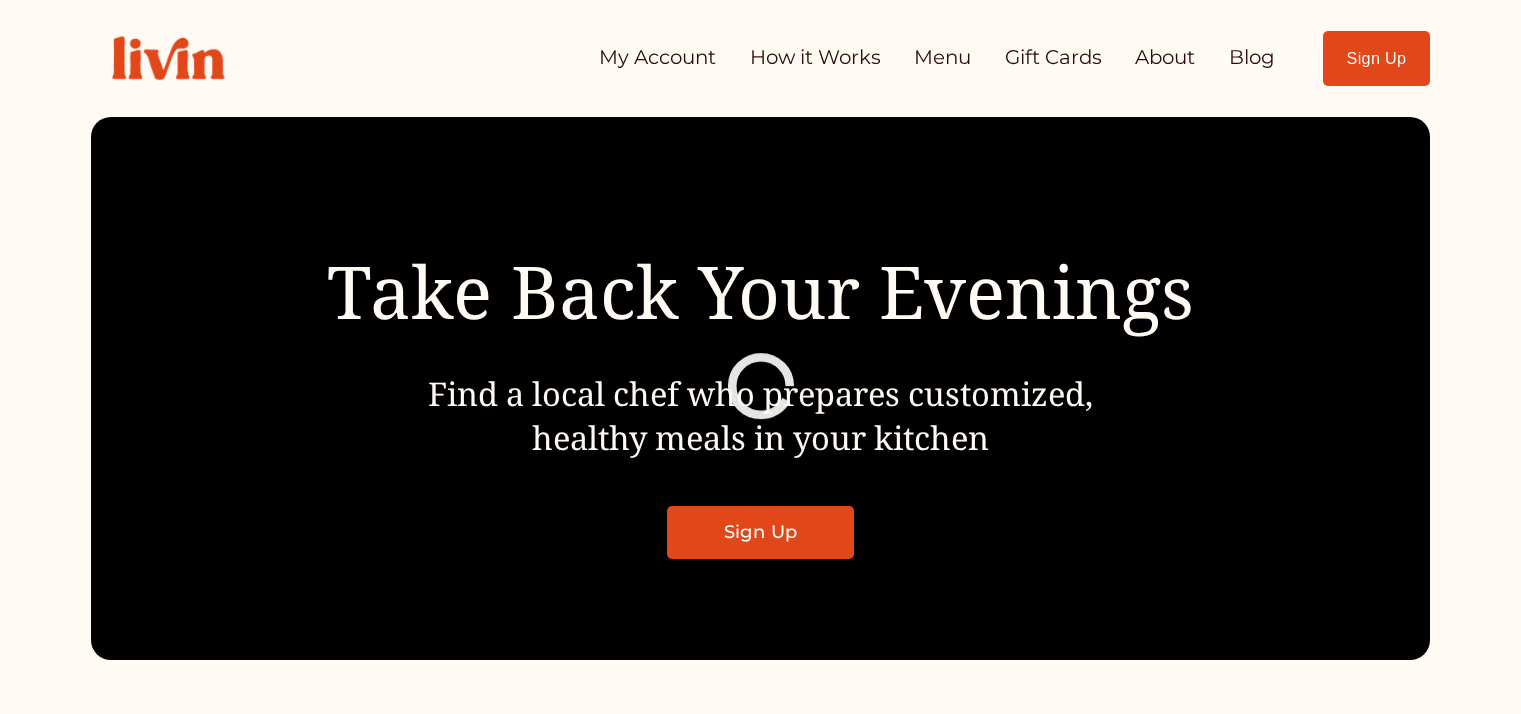 scroll, scrollTop: 0, scrollLeft: 0, axis: both 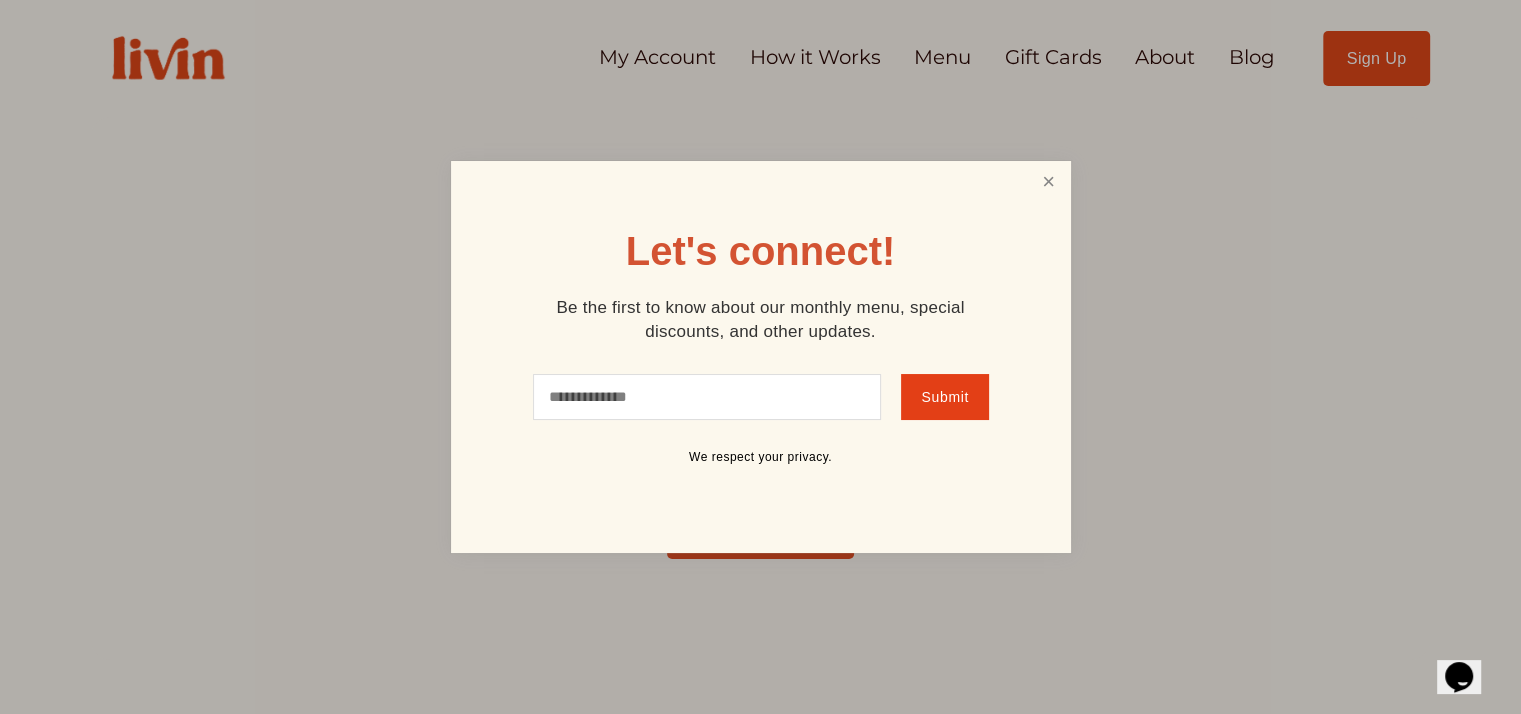 click at bounding box center [1048, 182] 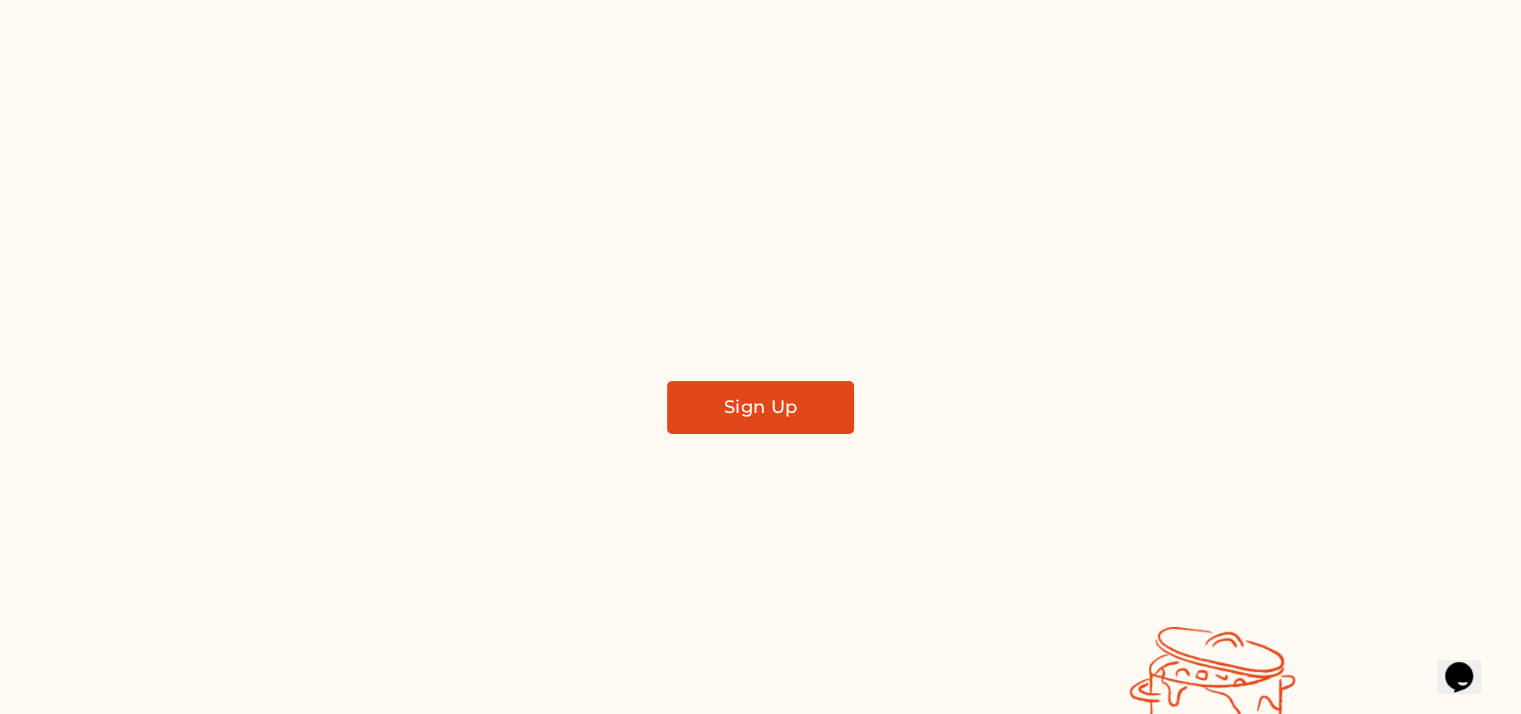 scroll, scrollTop: 0, scrollLeft: 0, axis: both 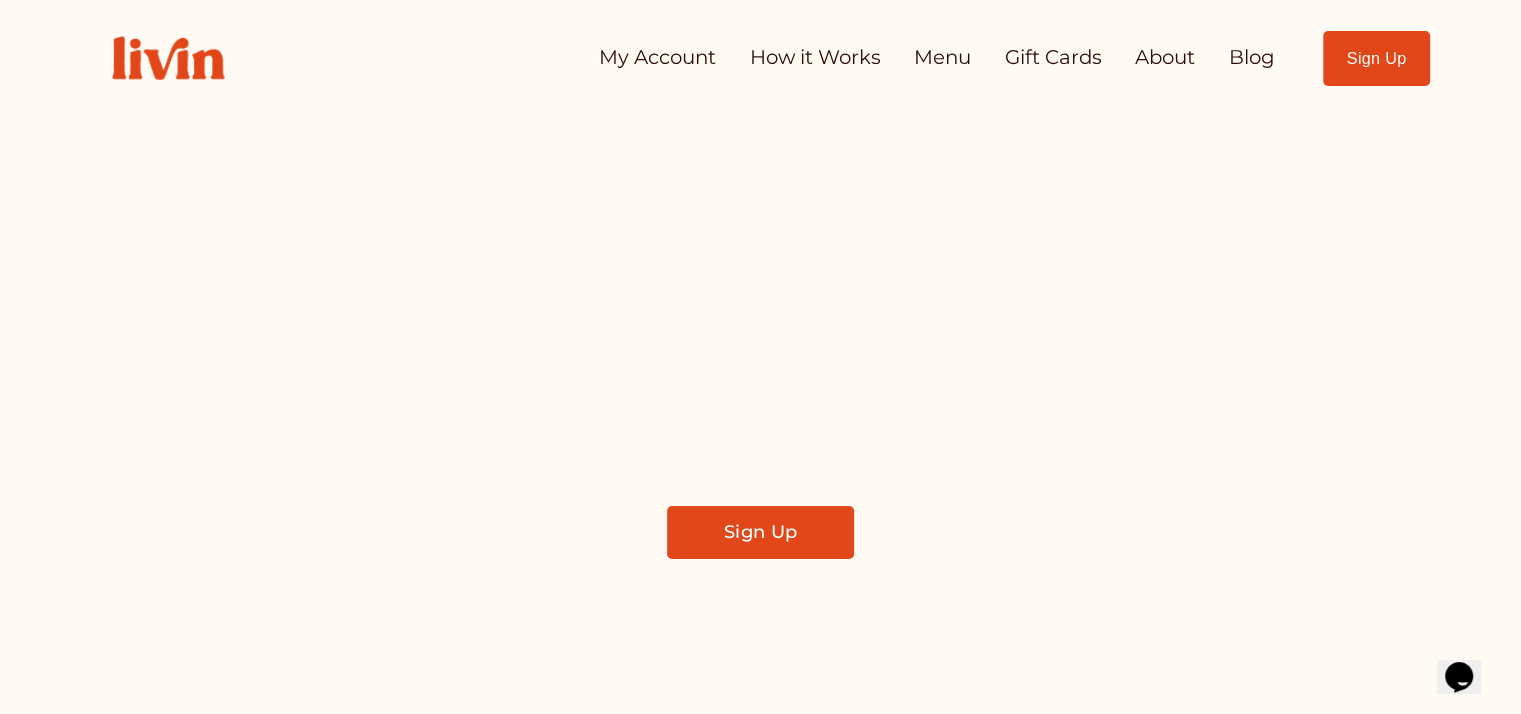click on "How it Works" at bounding box center (815, 58) 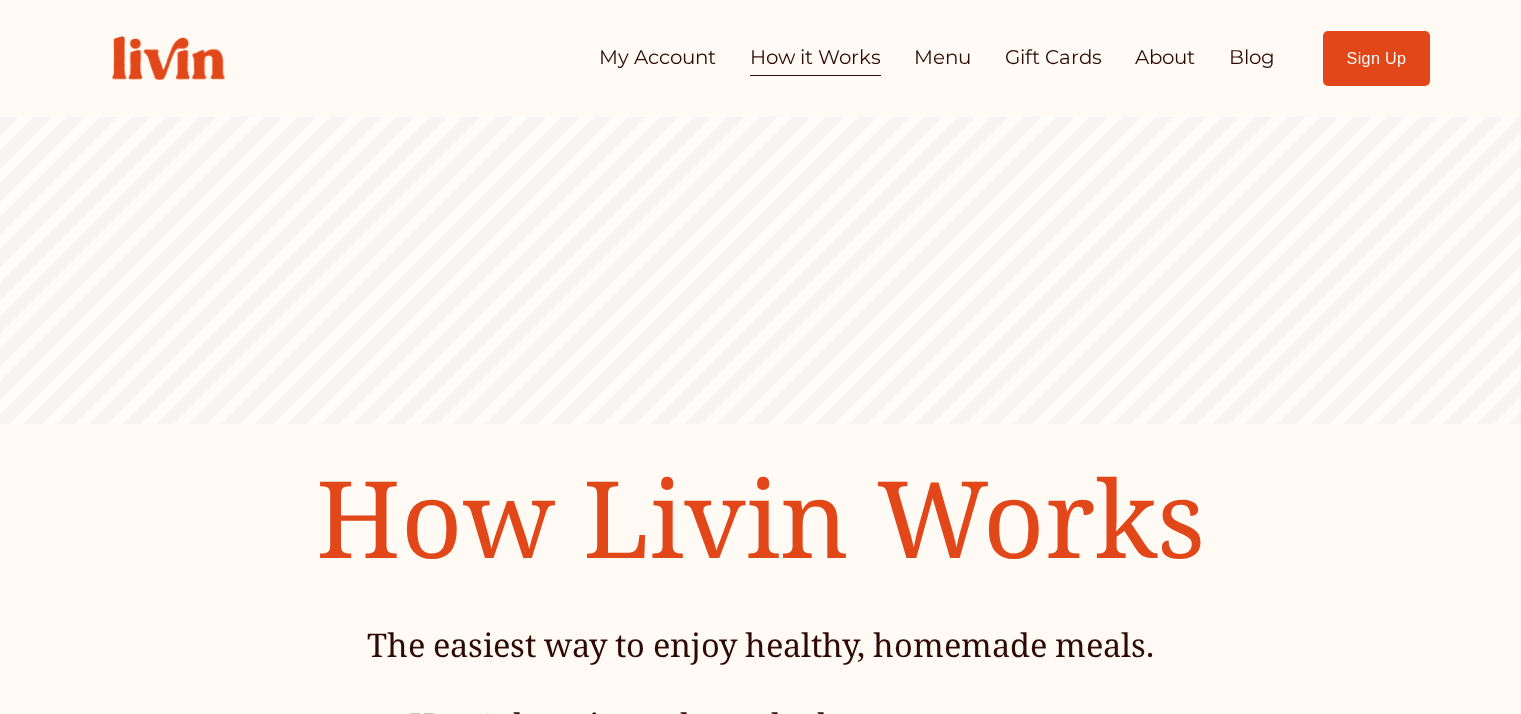 scroll, scrollTop: 0, scrollLeft: 0, axis: both 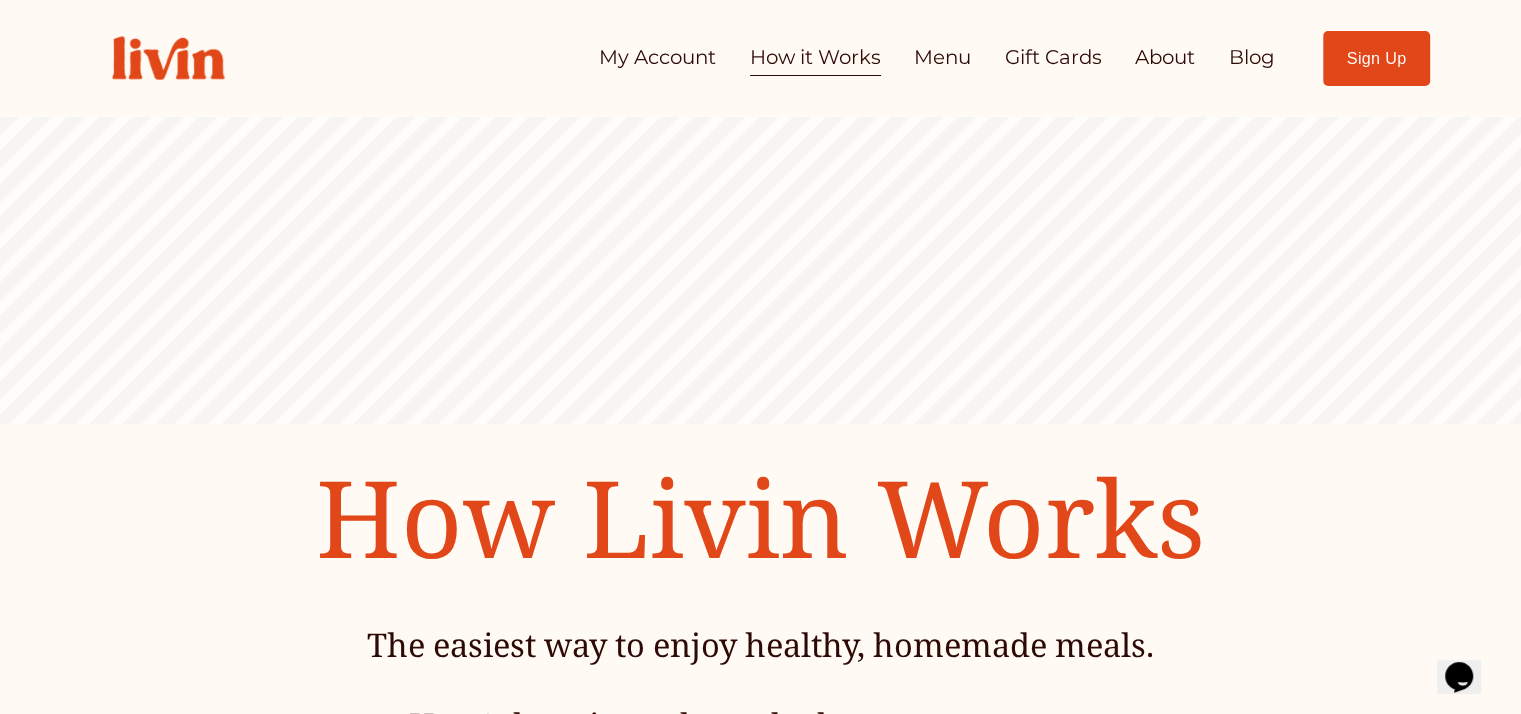 click on "About" at bounding box center [1165, 58] 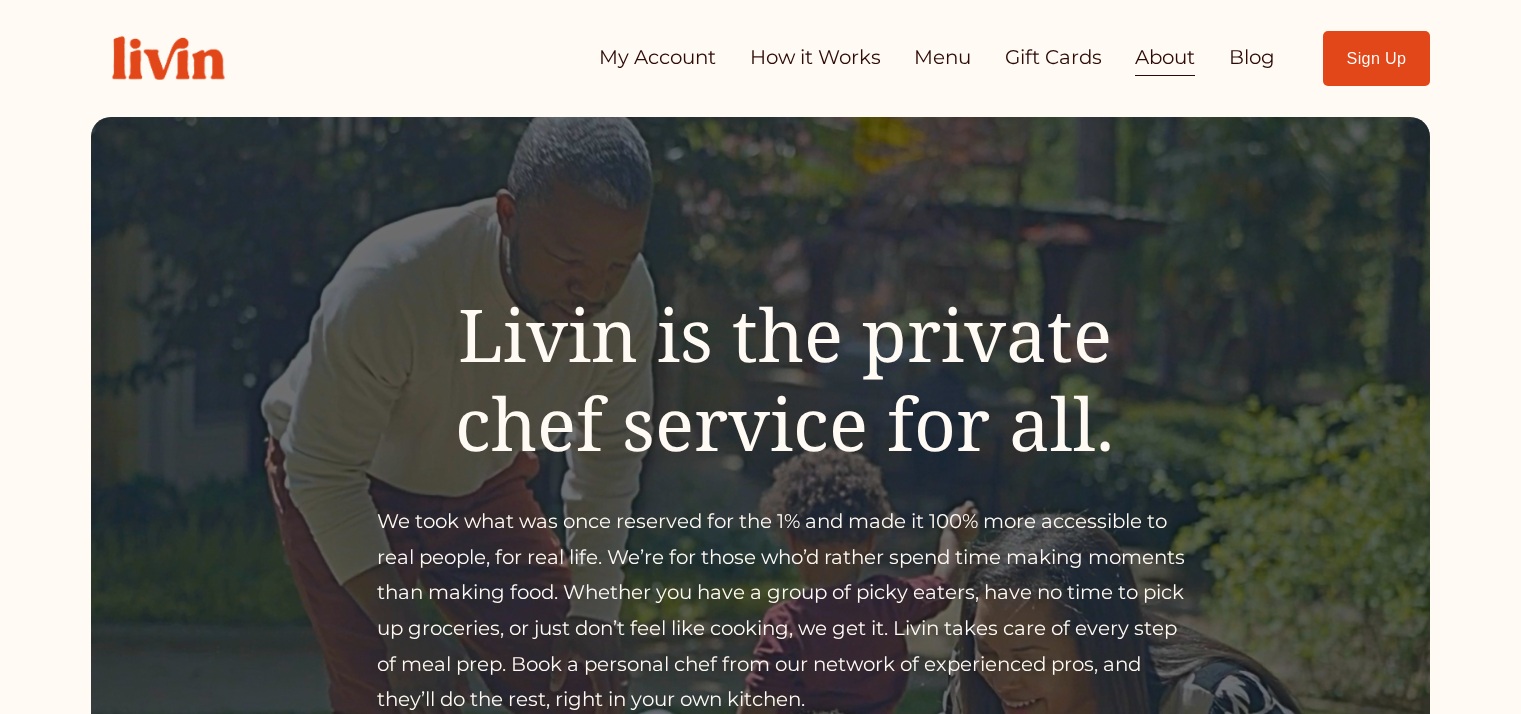 scroll, scrollTop: 0, scrollLeft: 0, axis: both 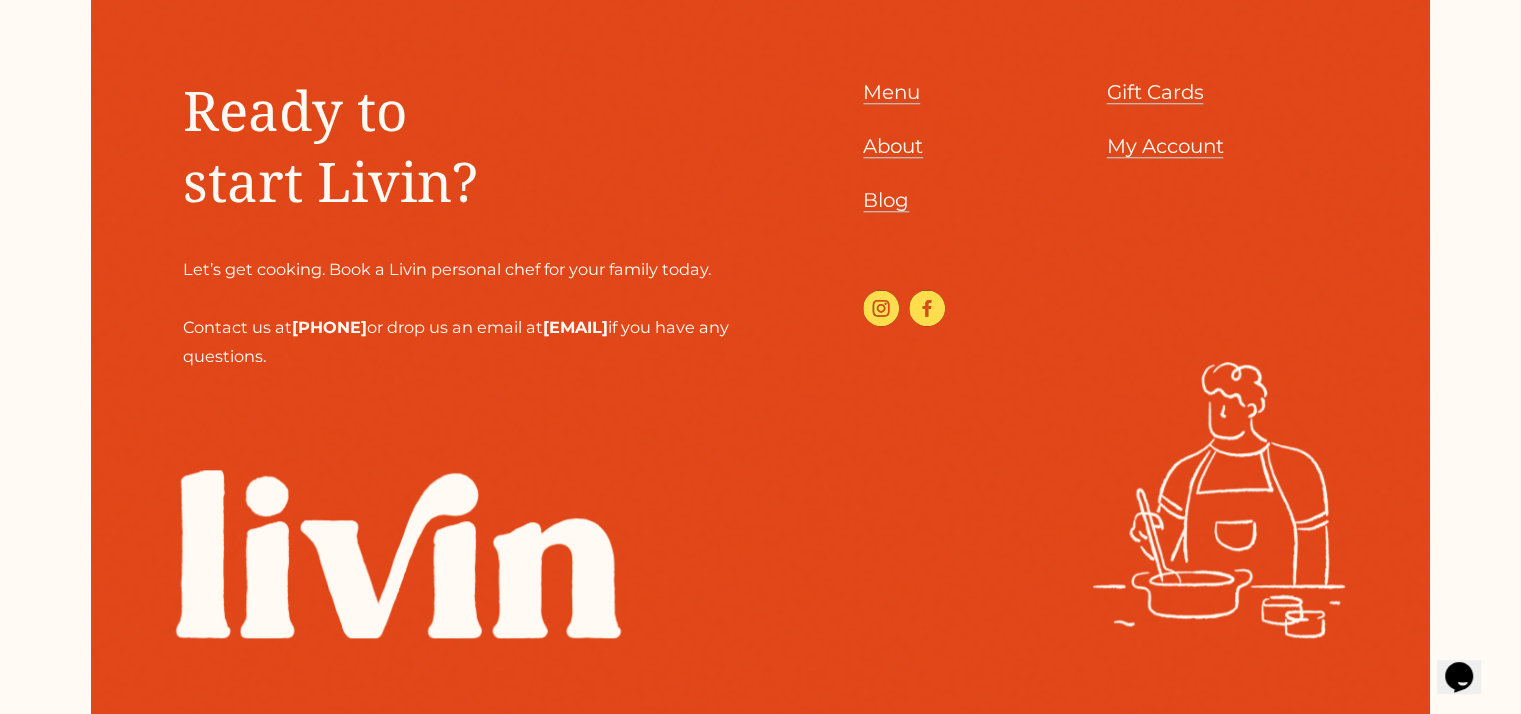 click on "Menu" at bounding box center (891, 92) 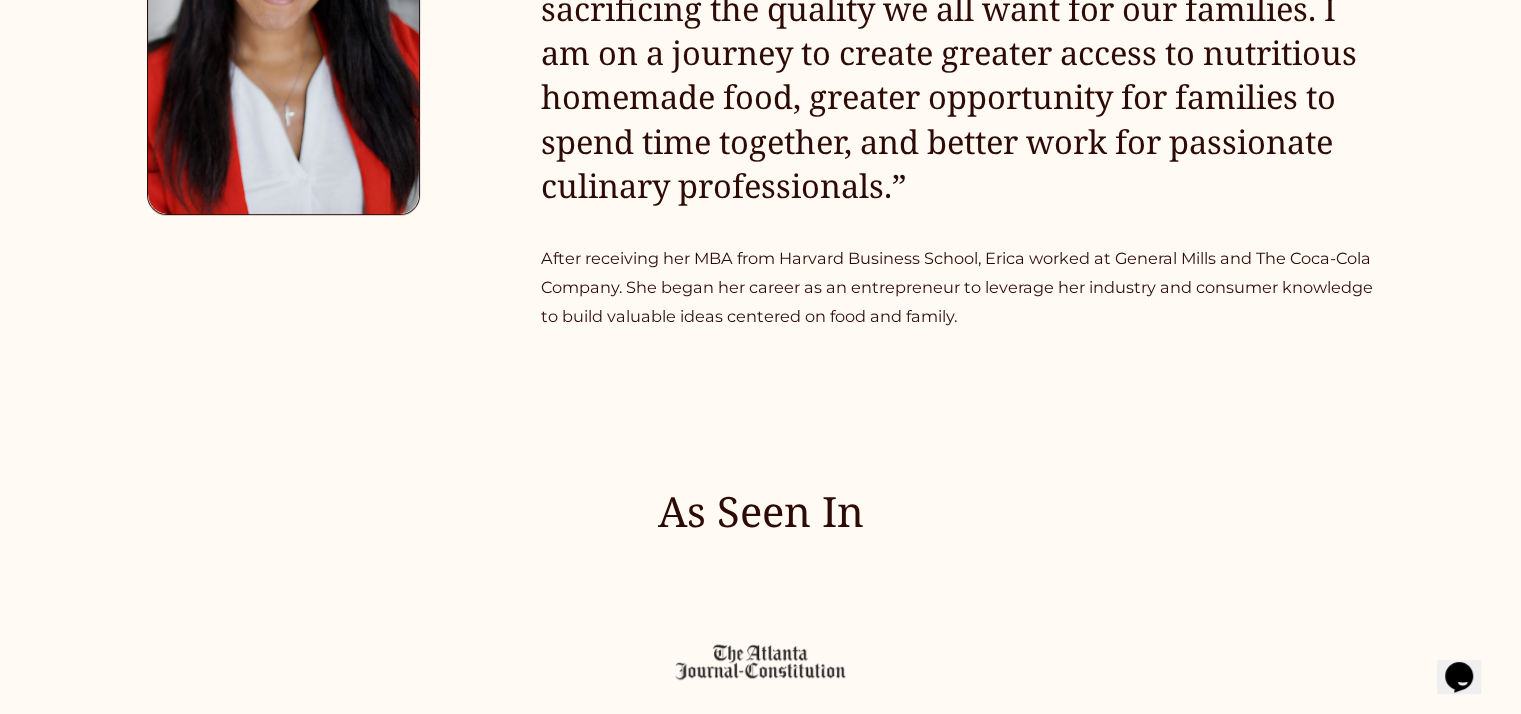 scroll, scrollTop: 1243, scrollLeft: 0, axis: vertical 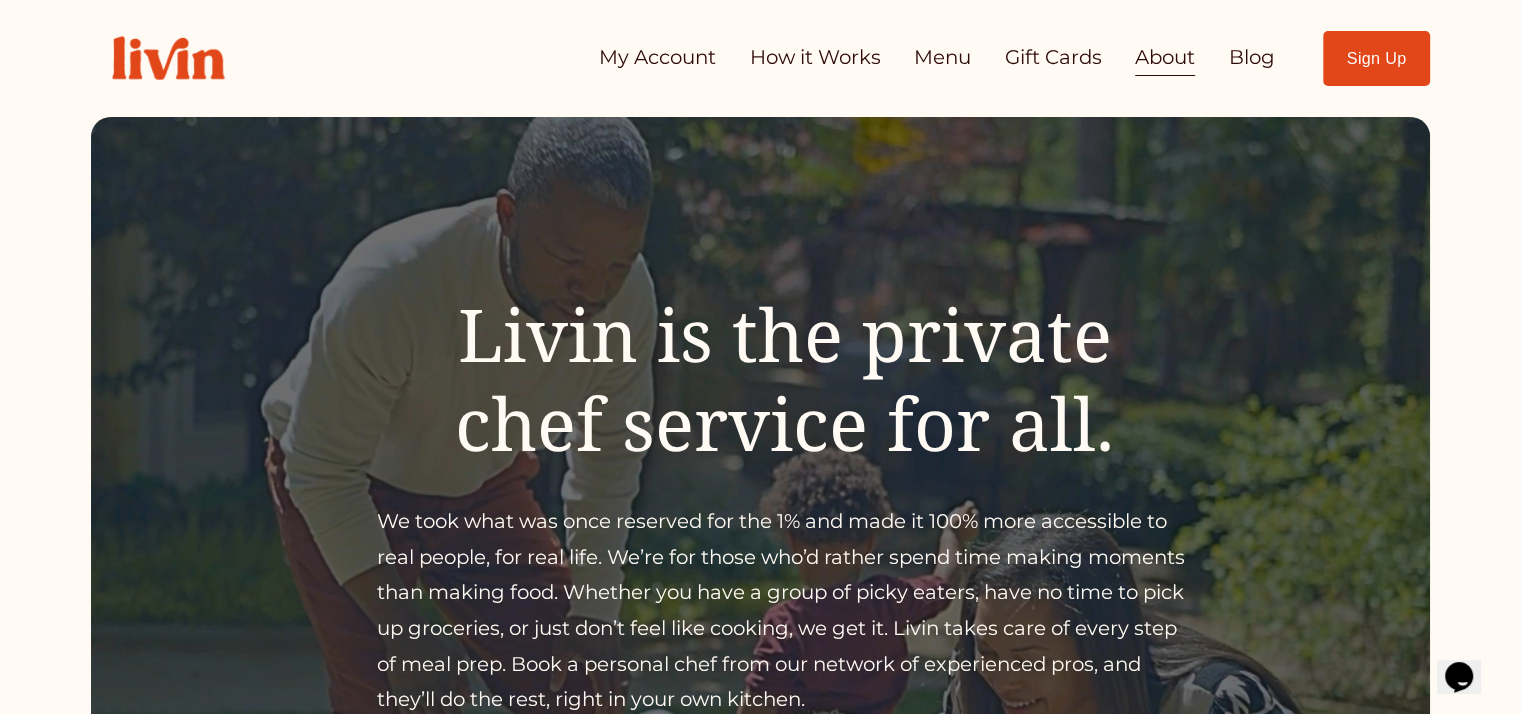 click on "How it Works" at bounding box center [815, 58] 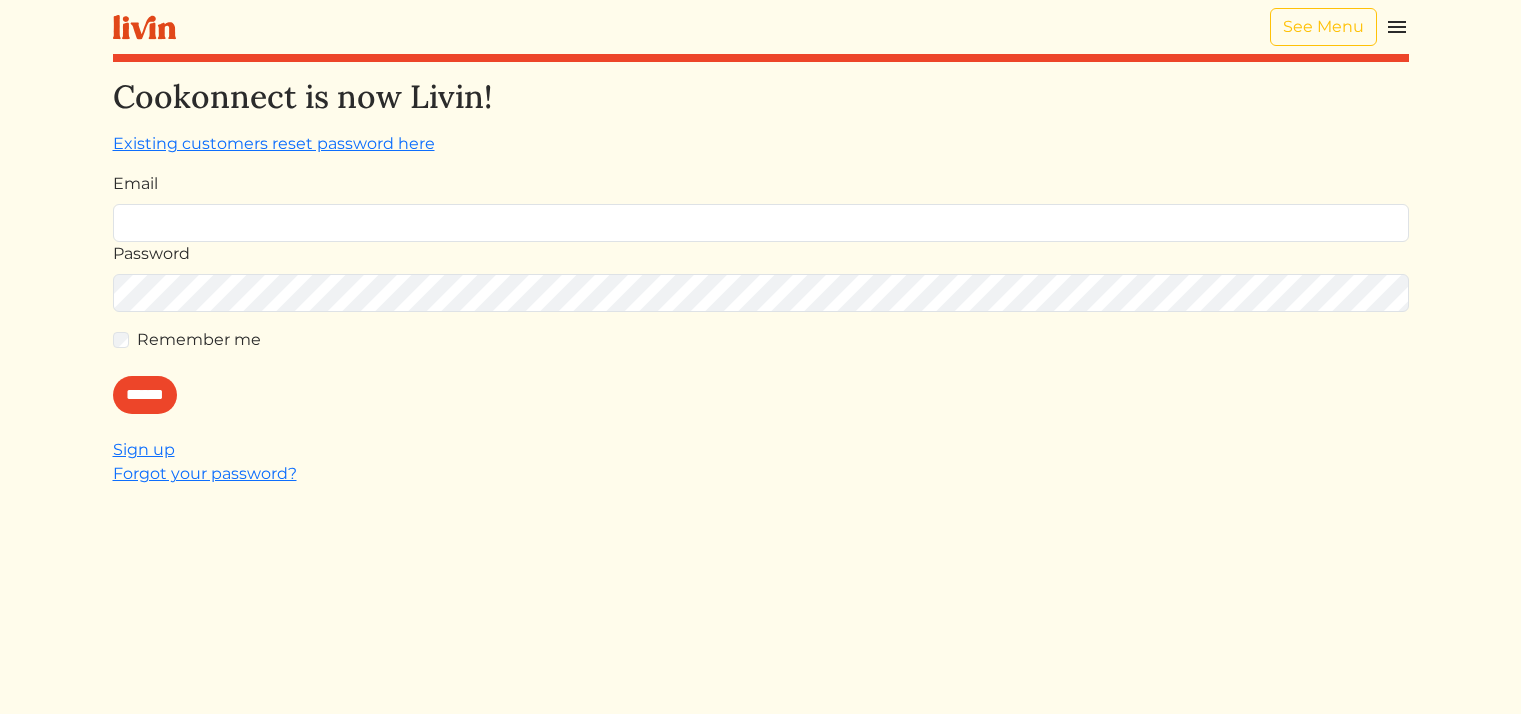 scroll, scrollTop: 0, scrollLeft: 0, axis: both 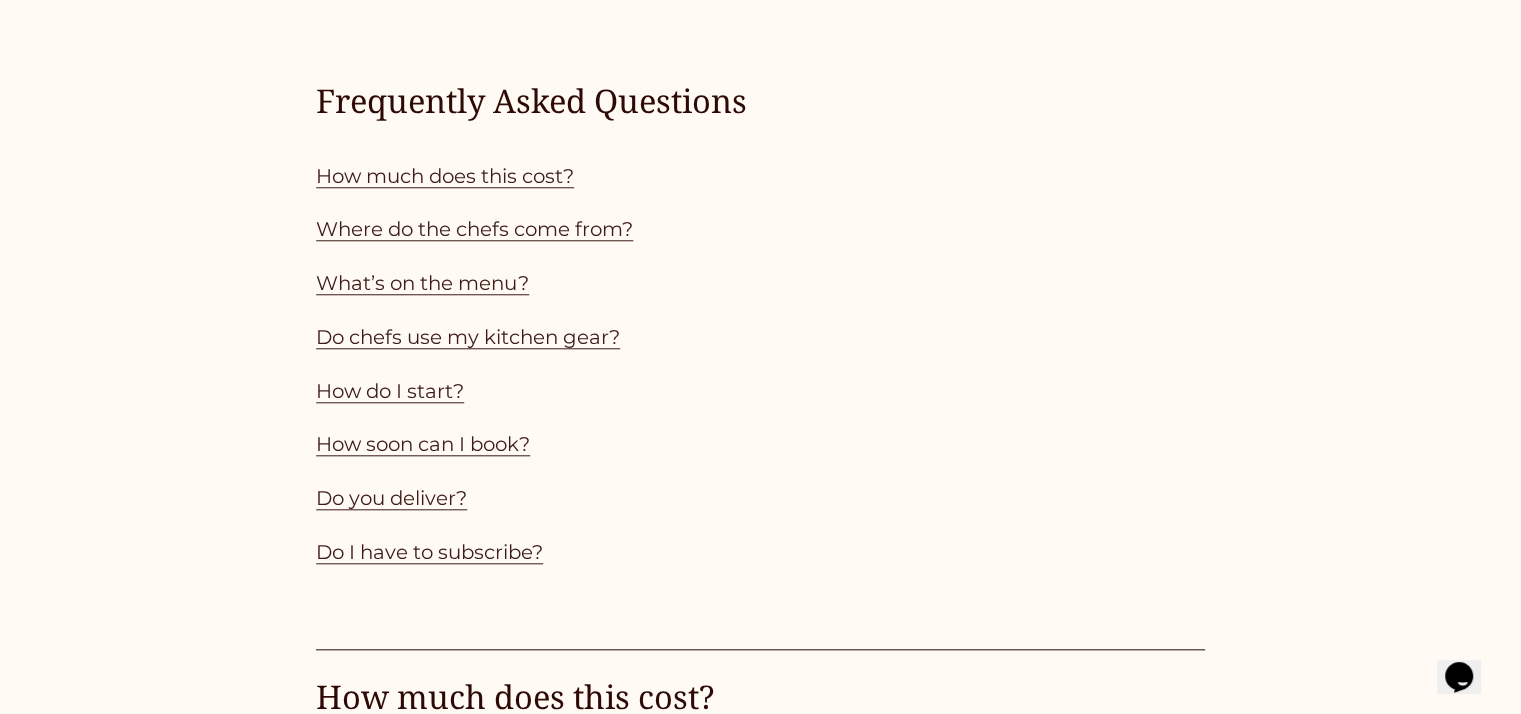 click on "How much does this cost?" at bounding box center (445, 176) 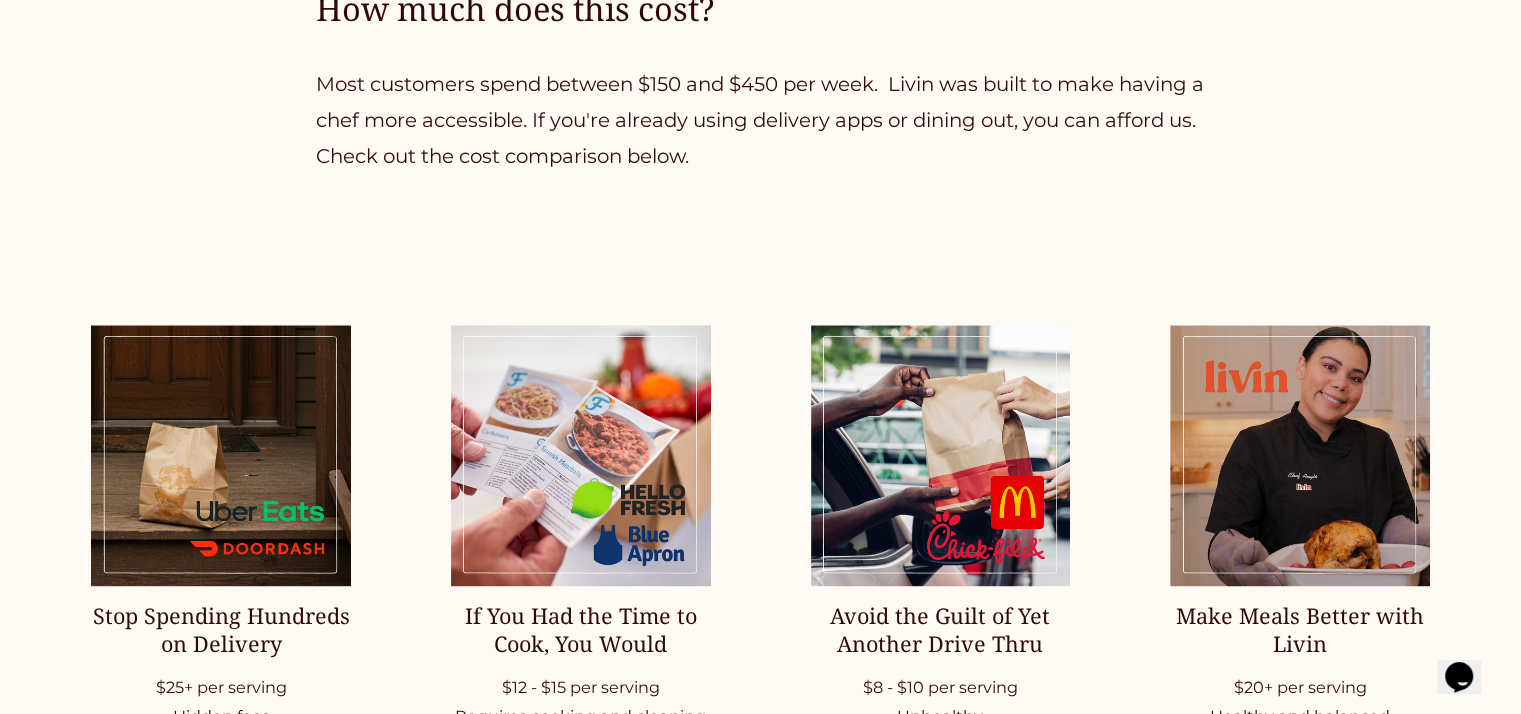 scroll, scrollTop: 2526, scrollLeft: 0, axis: vertical 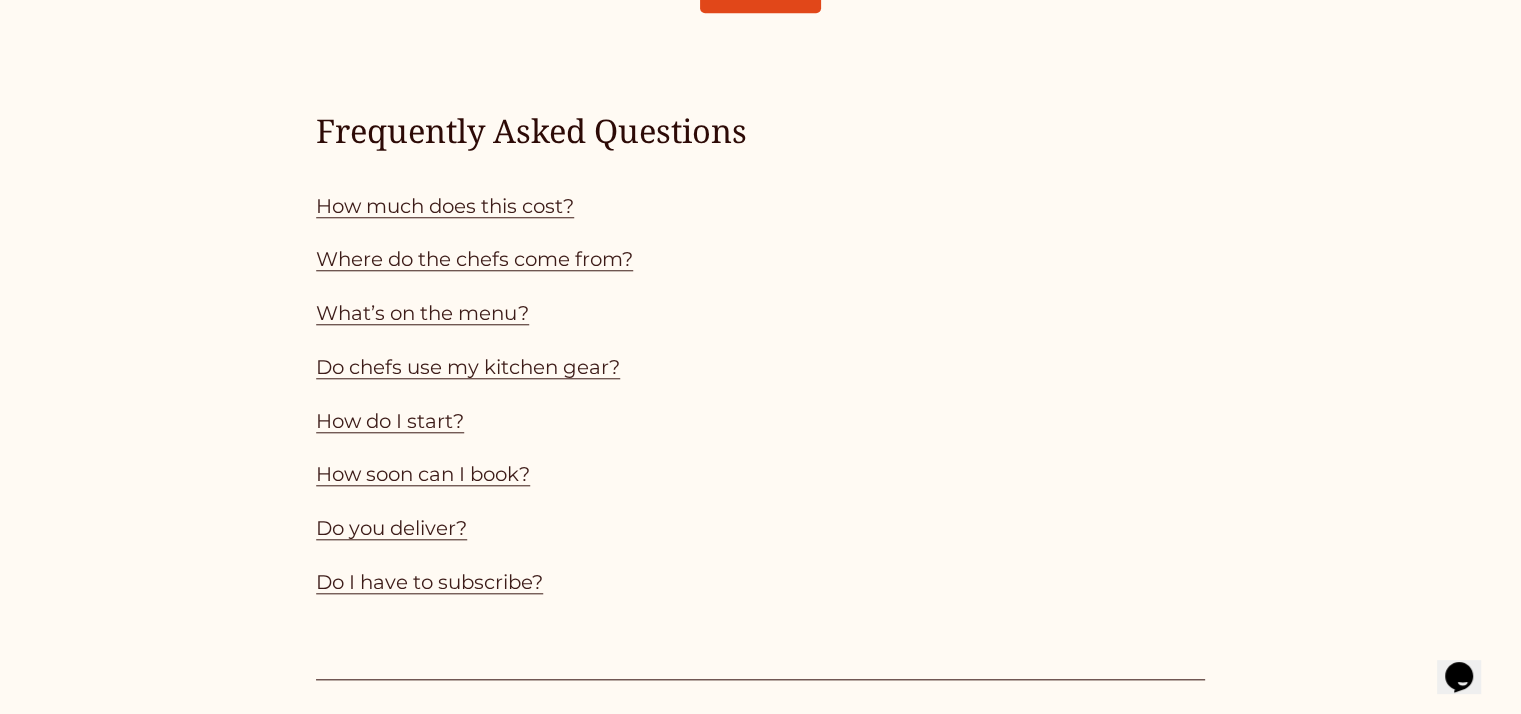 click on "How much does this cost?" at bounding box center [445, 206] 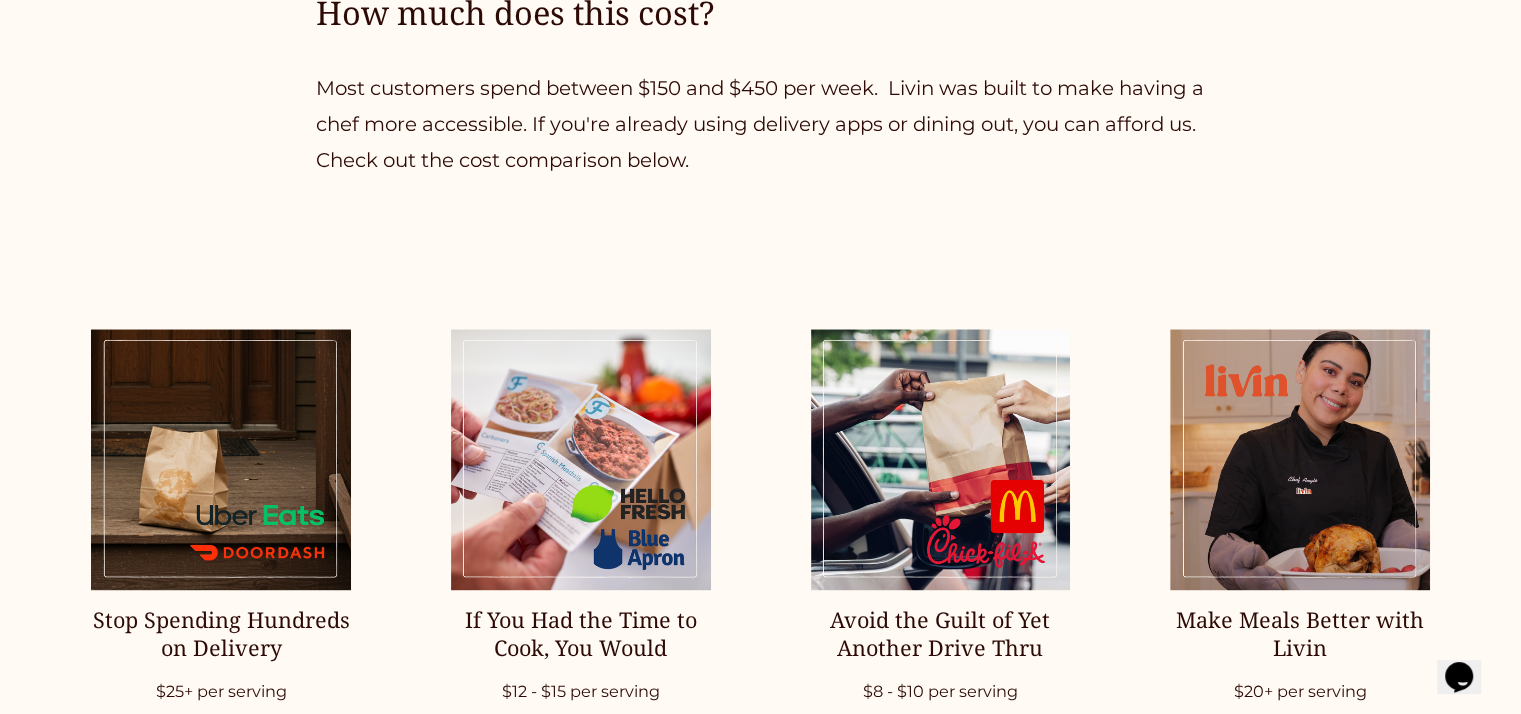 scroll, scrollTop: 2526, scrollLeft: 0, axis: vertical 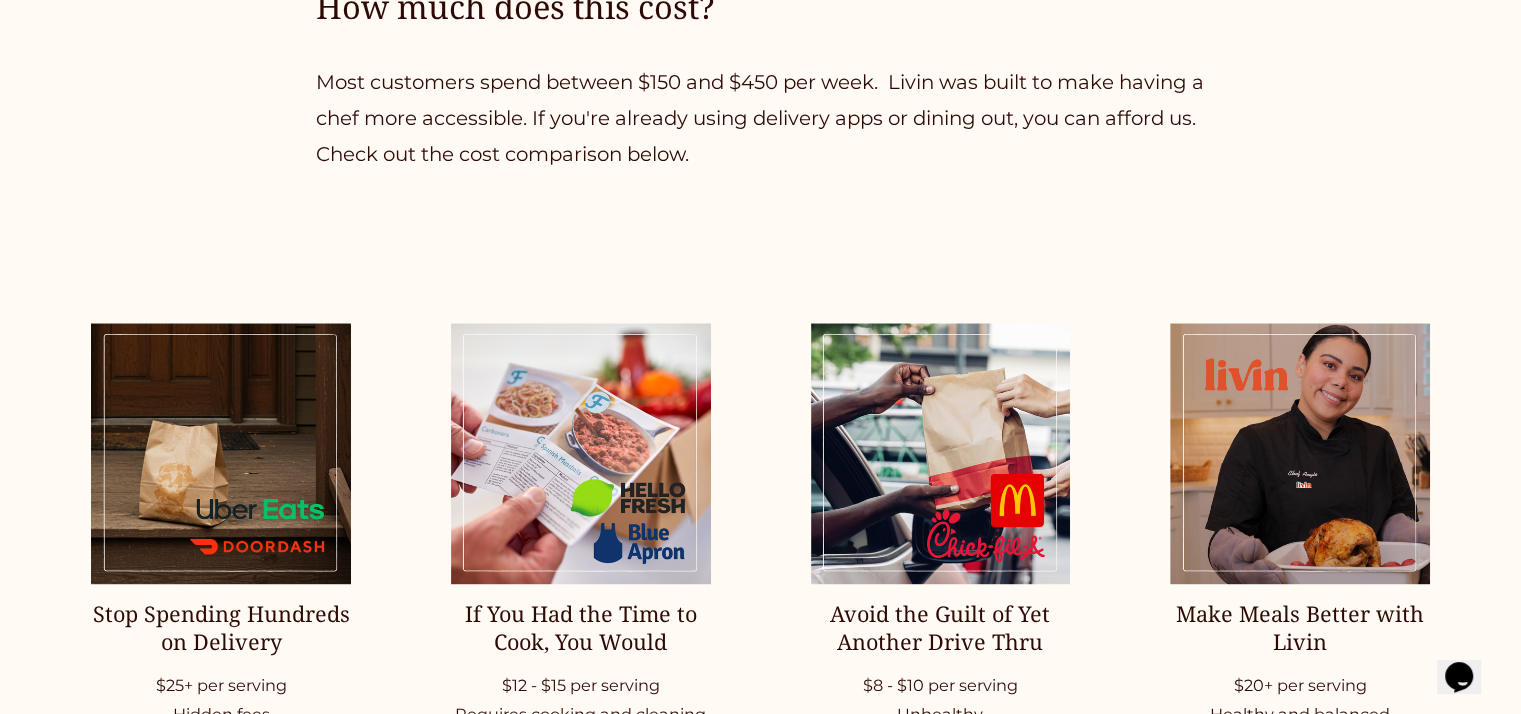 drag, startPoint x: 1516, startPoint y: 239, endPoint x: 1527, endPoint y: 203, distance: 37.64306 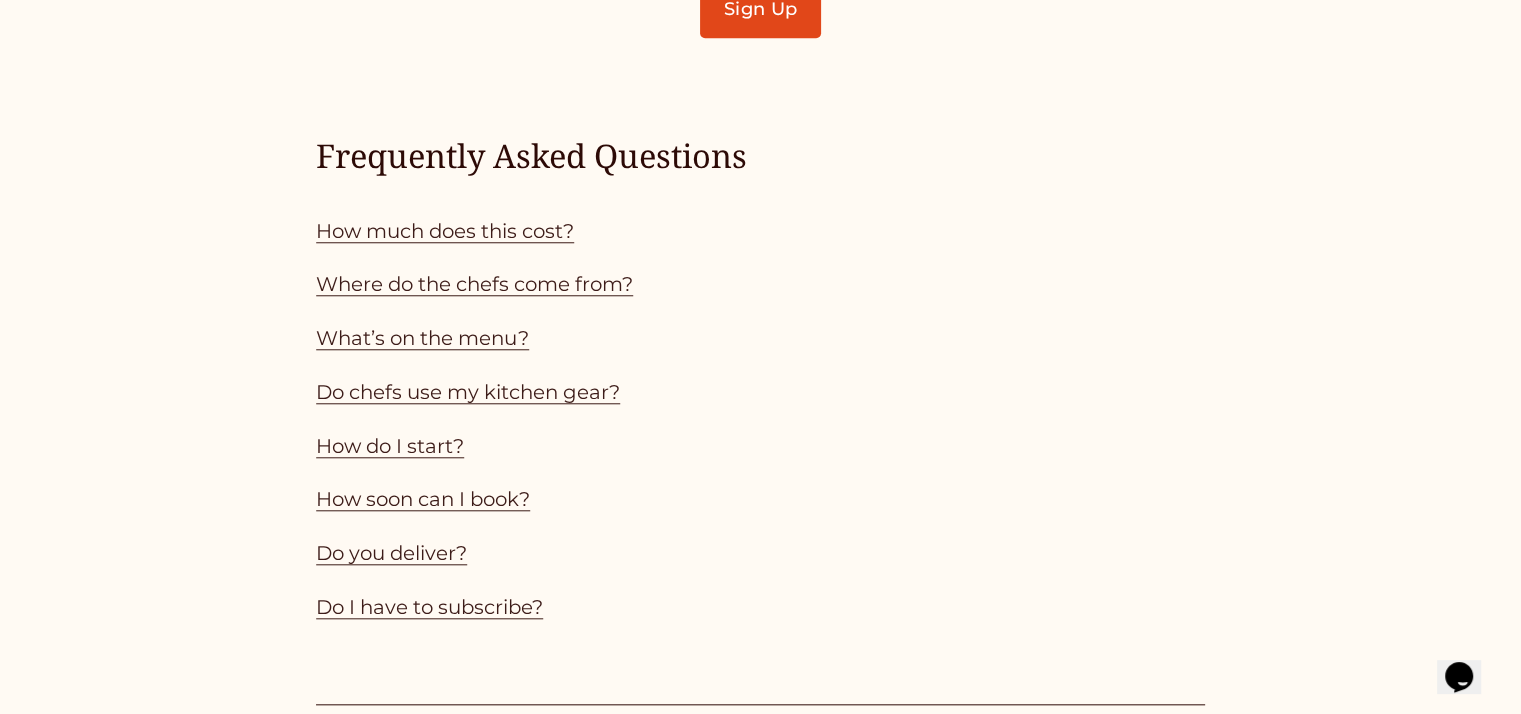 scroll, scrollTop: 1708, scrollLeft: 0, axis: vertical 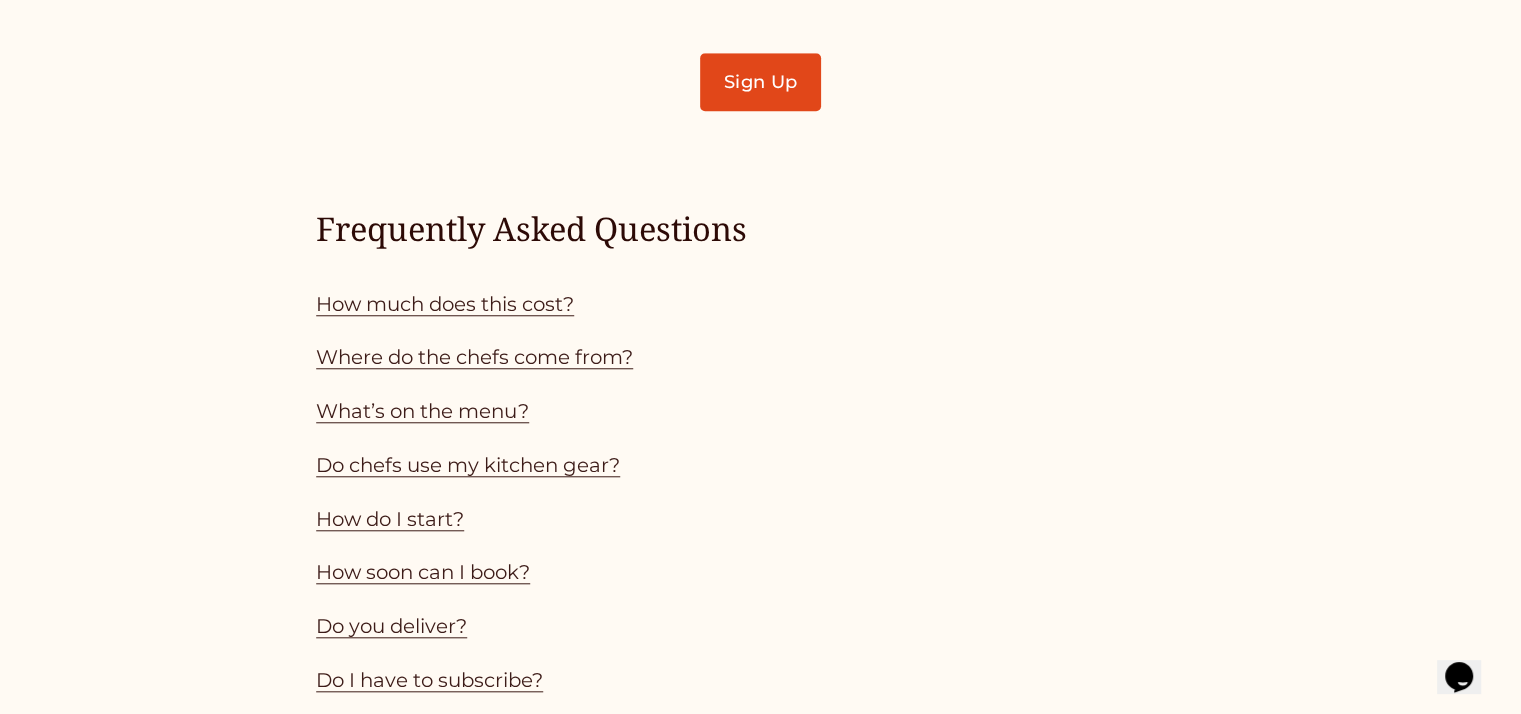 click on "Where do the chefs come from?" at bounding box center [760, 358] 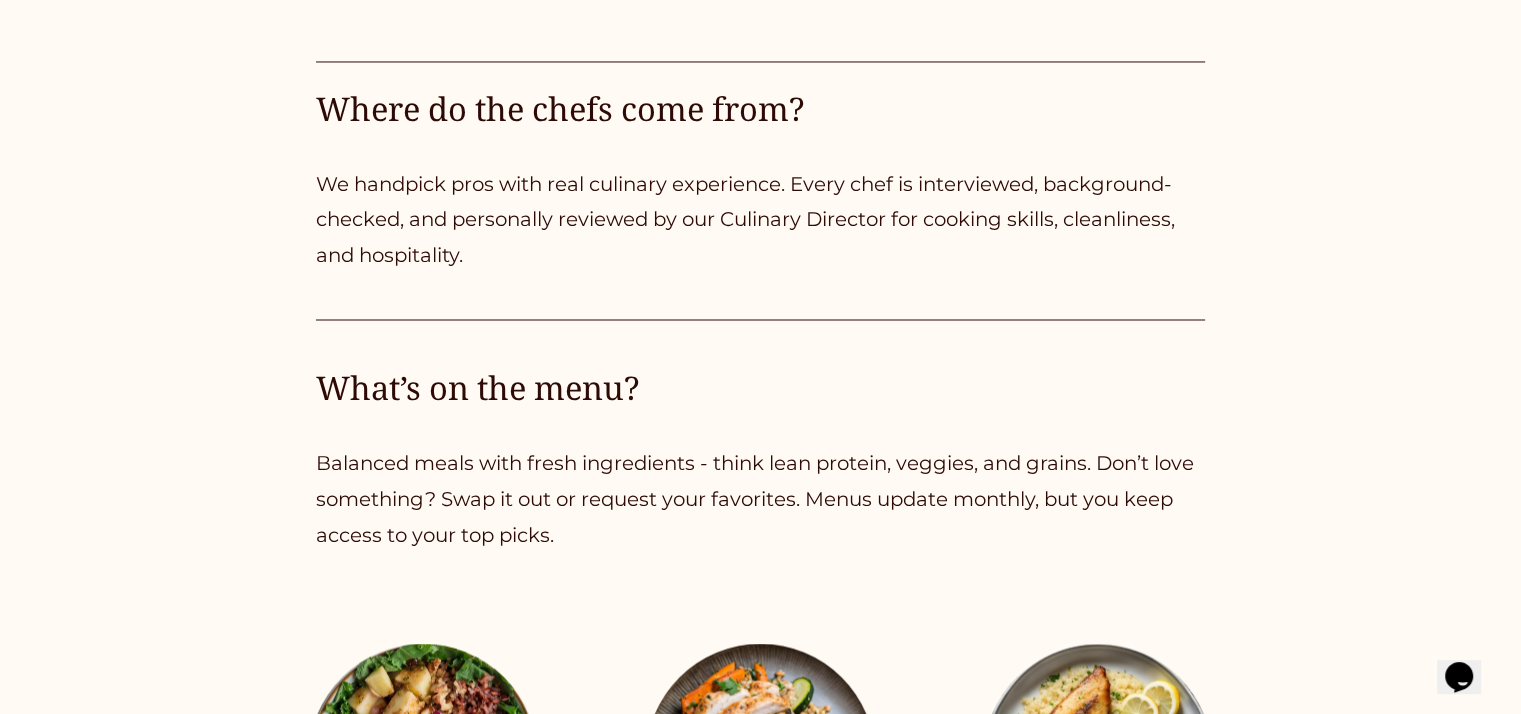 scroll, scrollTop: 3600, scrollLeft: 0, axis: vertical 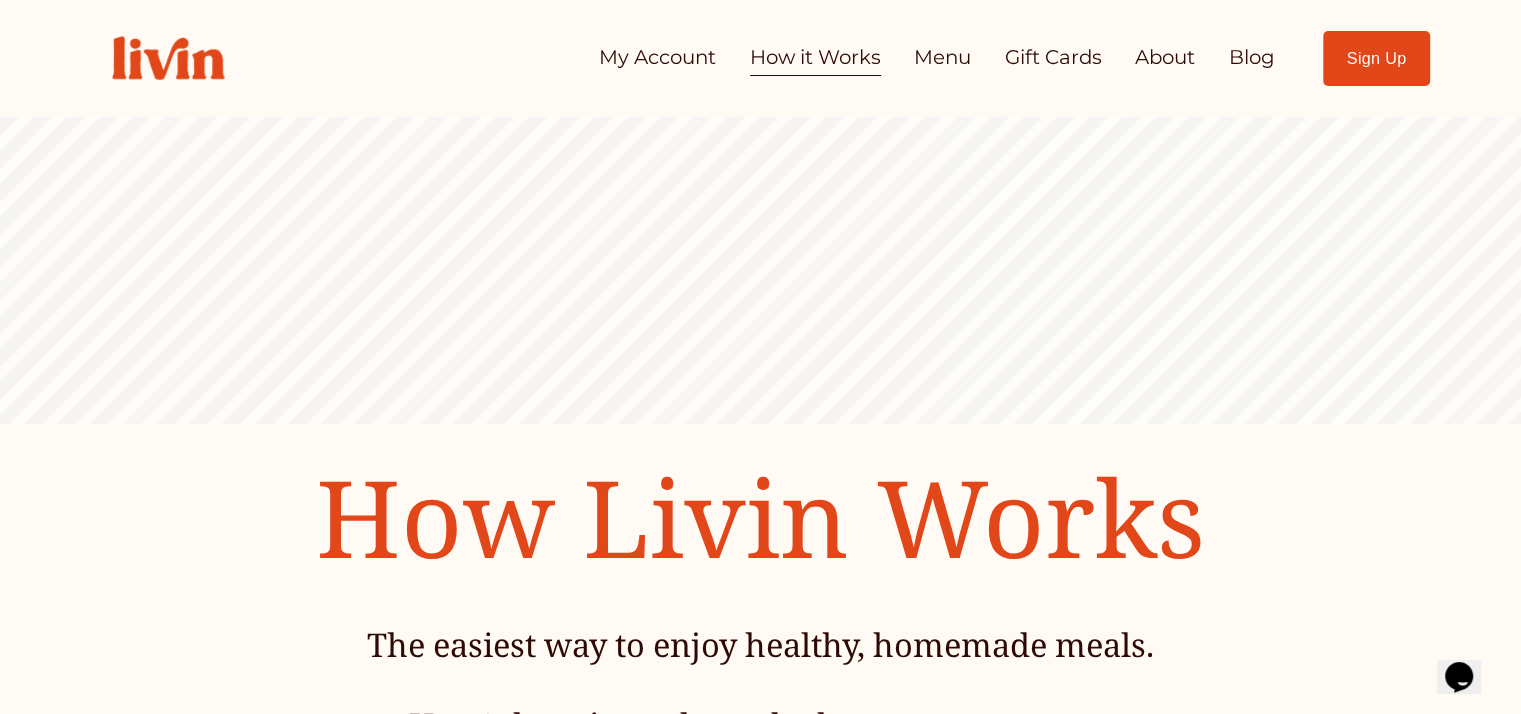 click on "Menu" at bounding box center [942, 58] 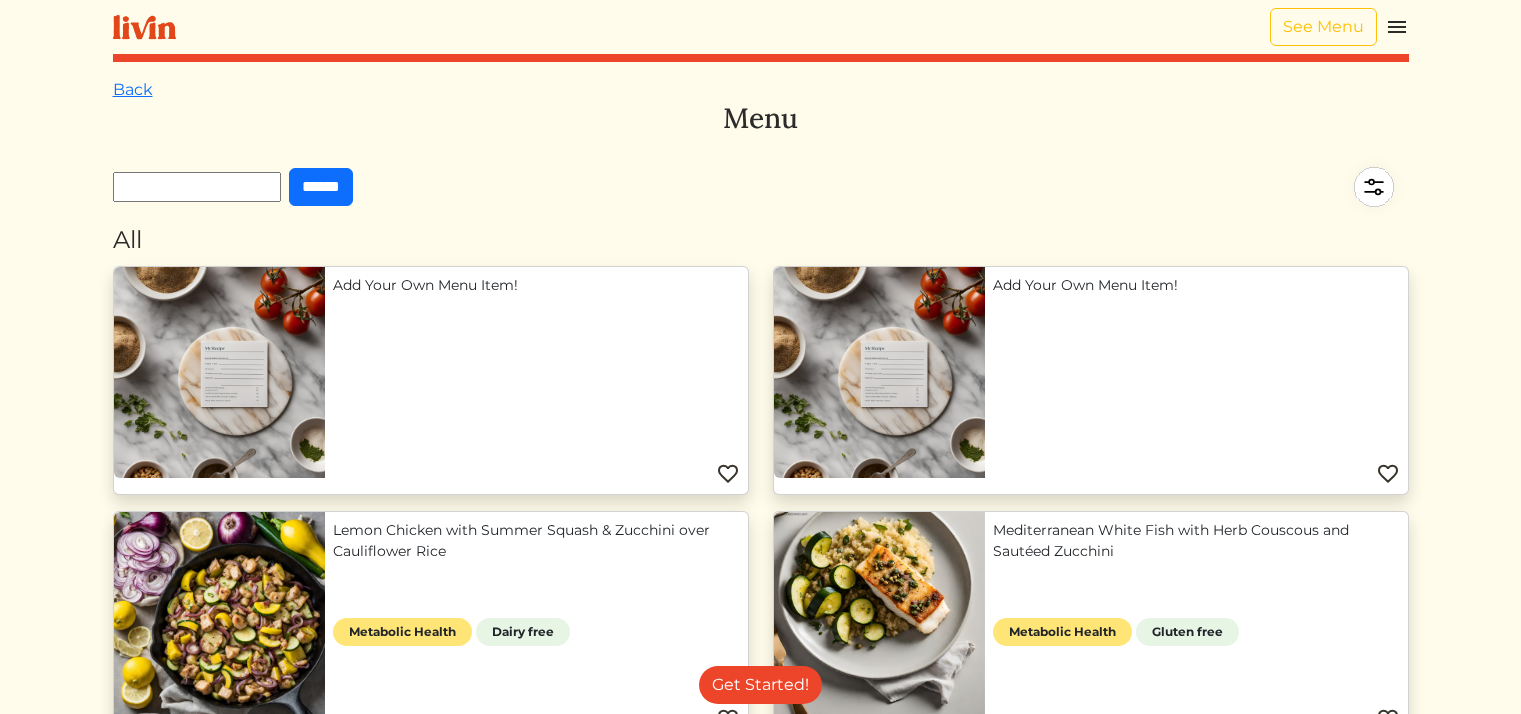 scroll, scrollTop: 0, scrollLeft: 0, axis: both 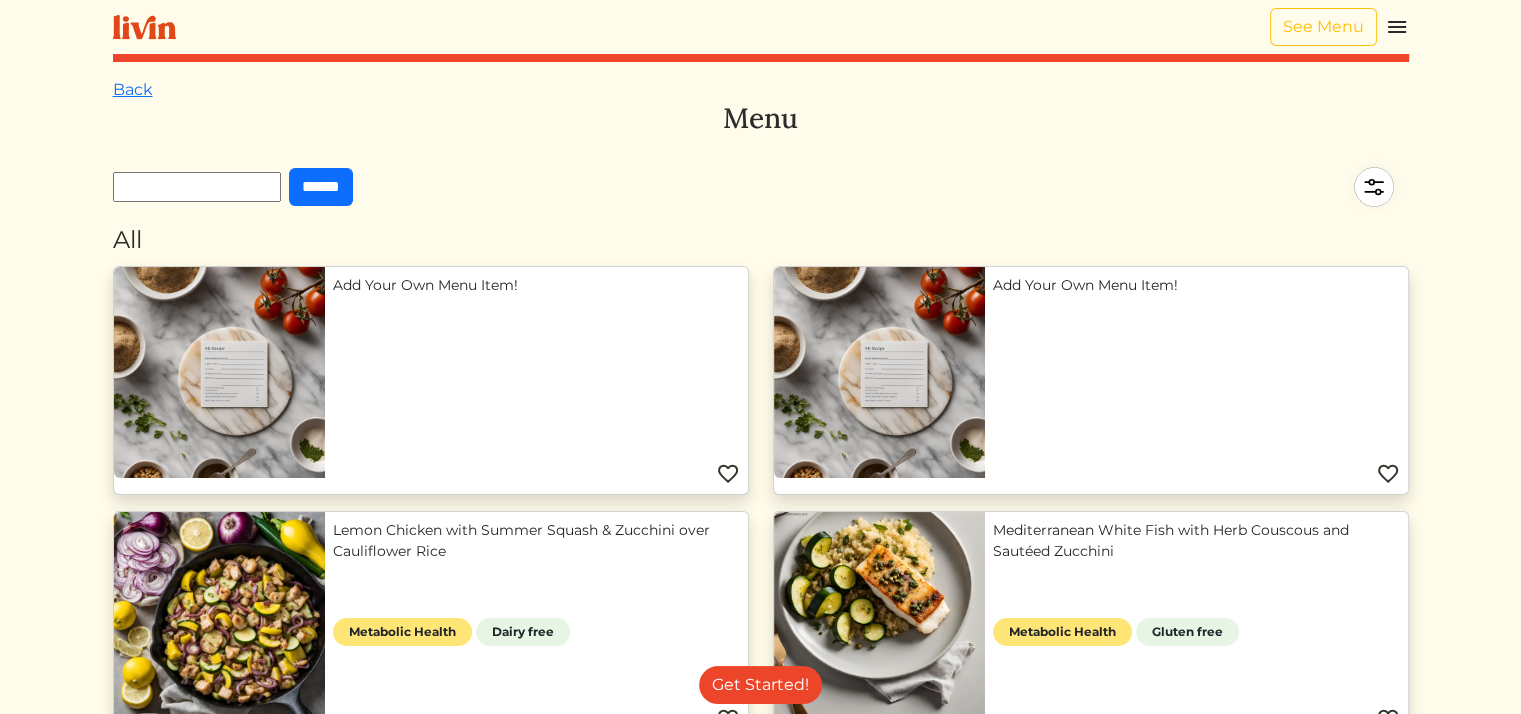 click at bounding box center [1397, 27] 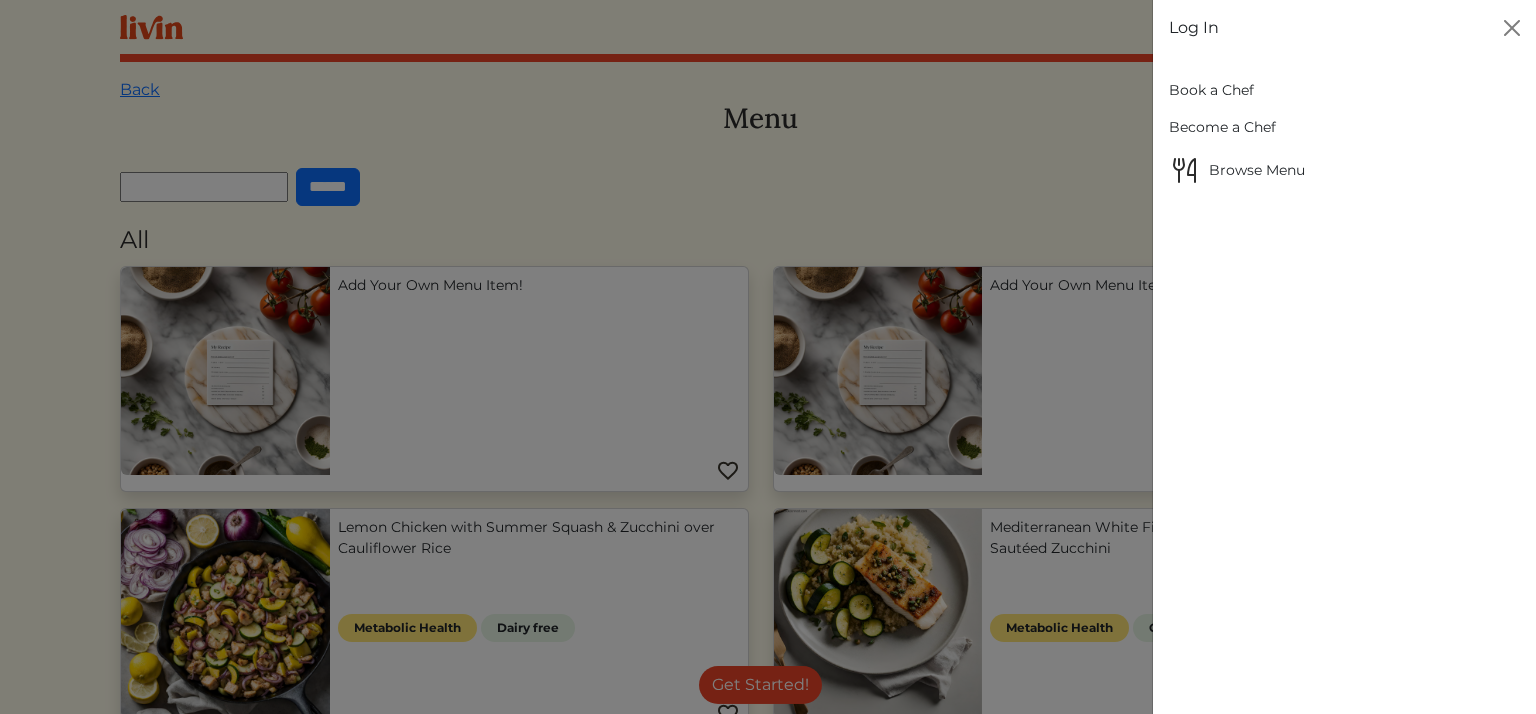 click on "Book a Chef" at bounding box center [1344, 90] 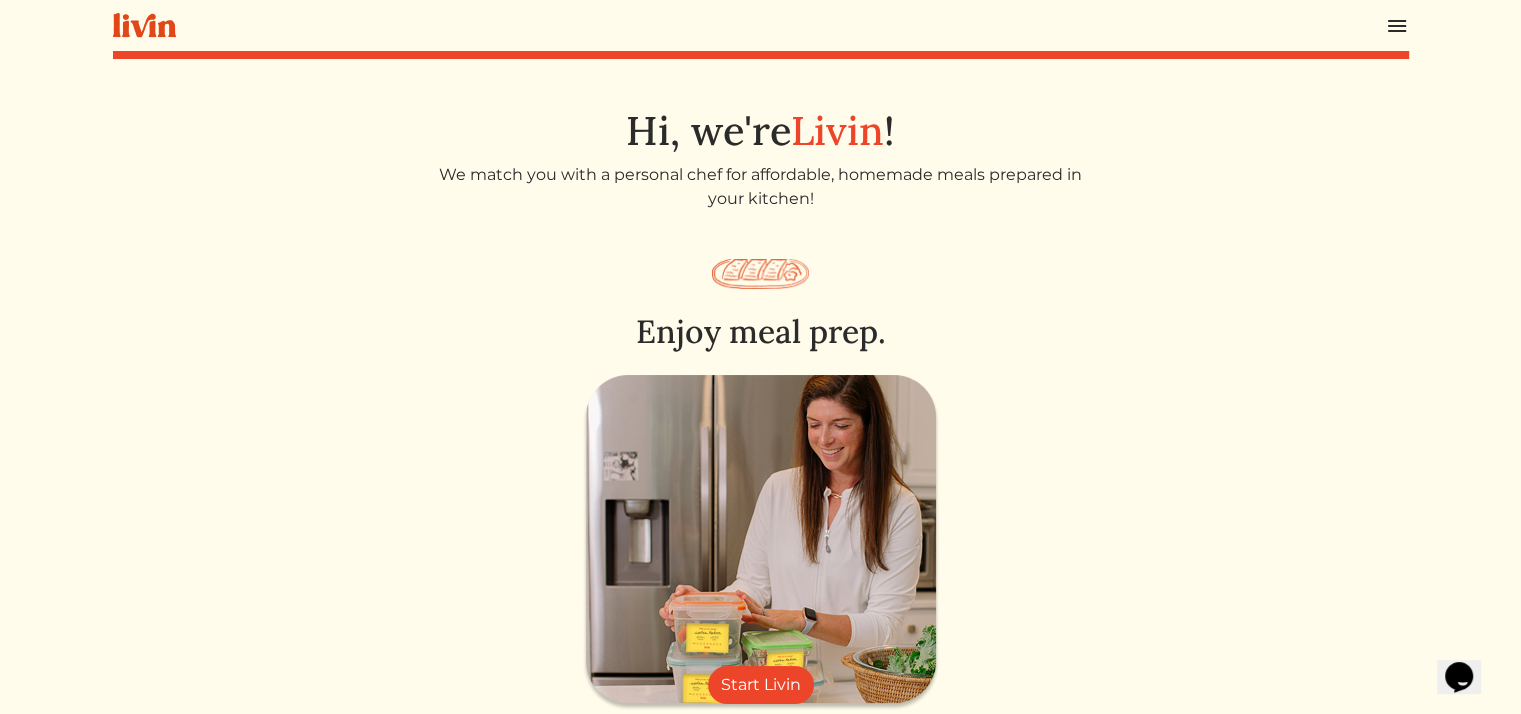 scroll, scrollTop: 0, scrollLeft: 0, axis: both 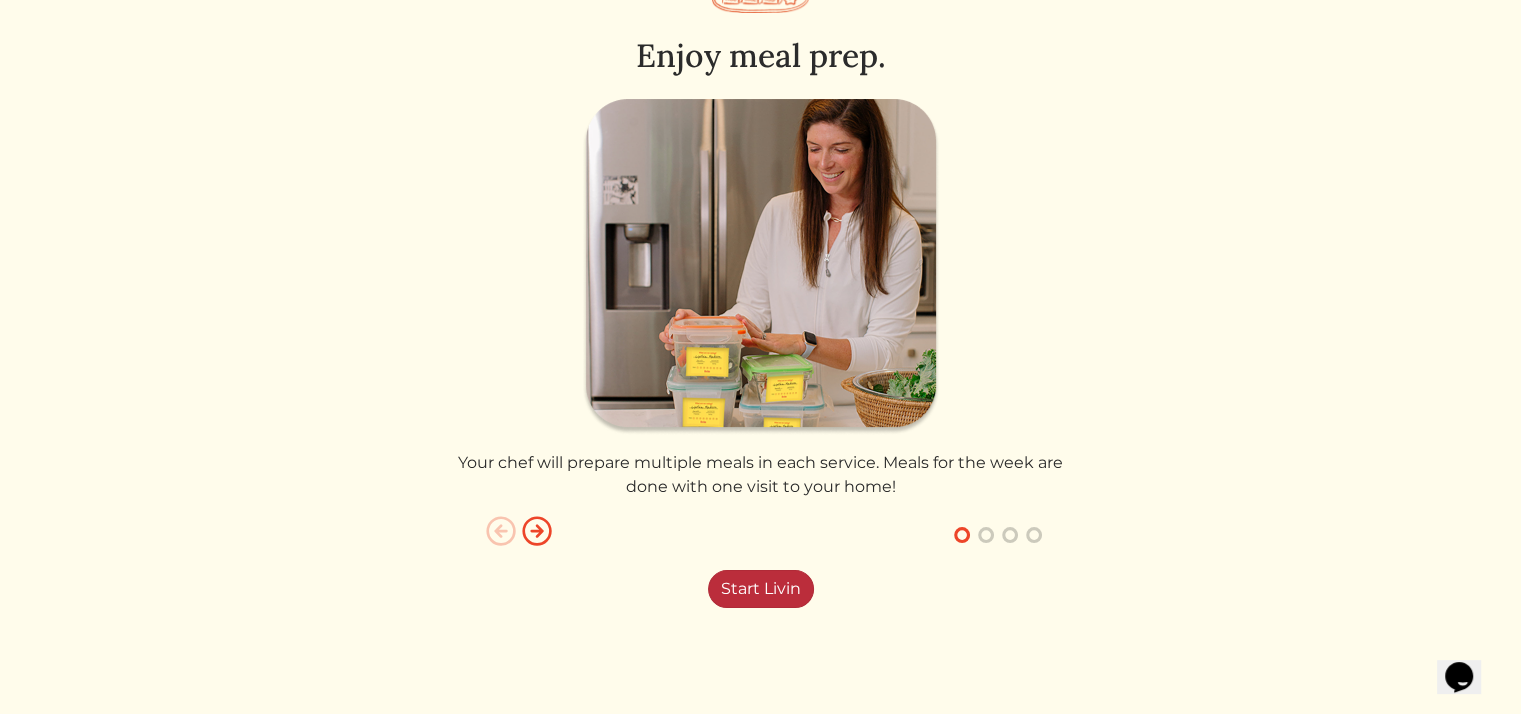 click on "Start Livin" at bounding box center [761, 589] 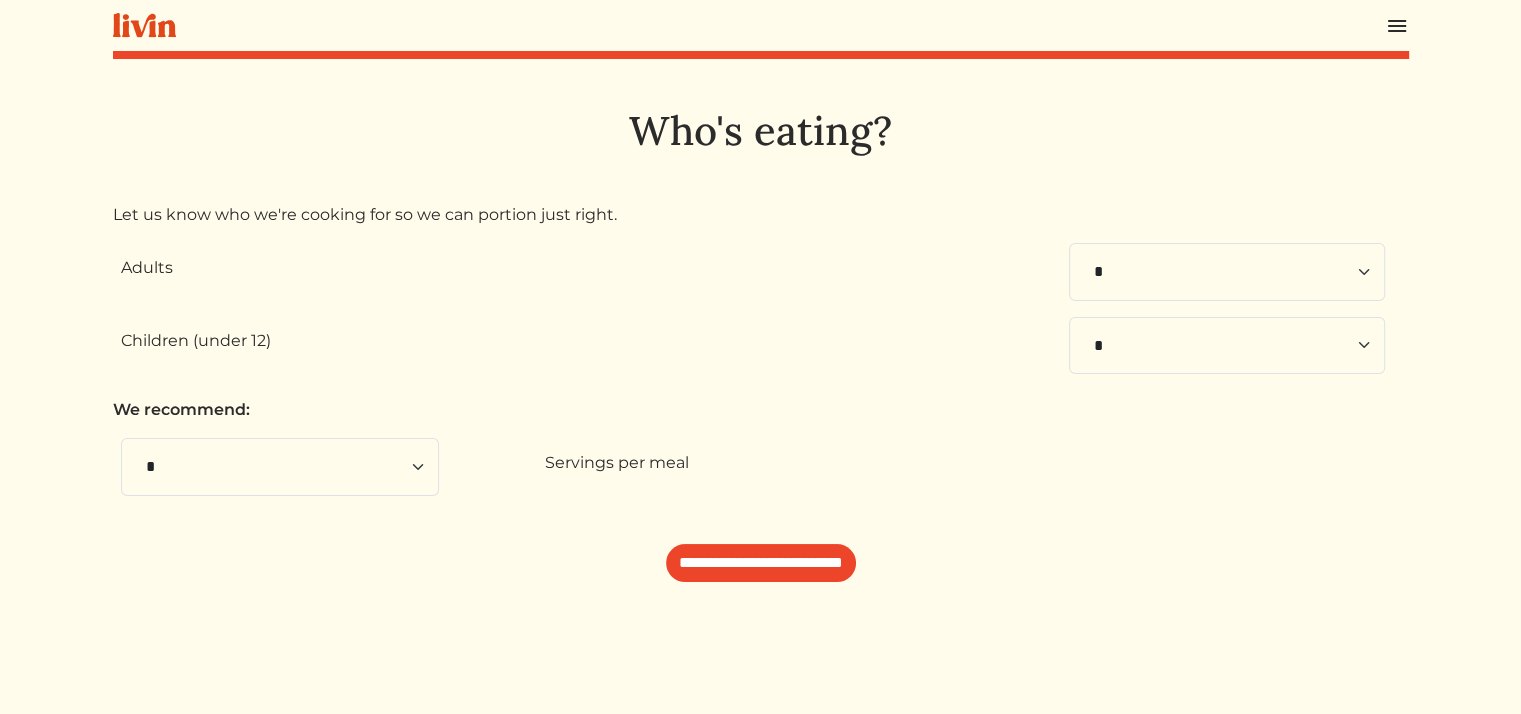 scroll, scrollTop: 0, scrollLeft: 0, axis: both 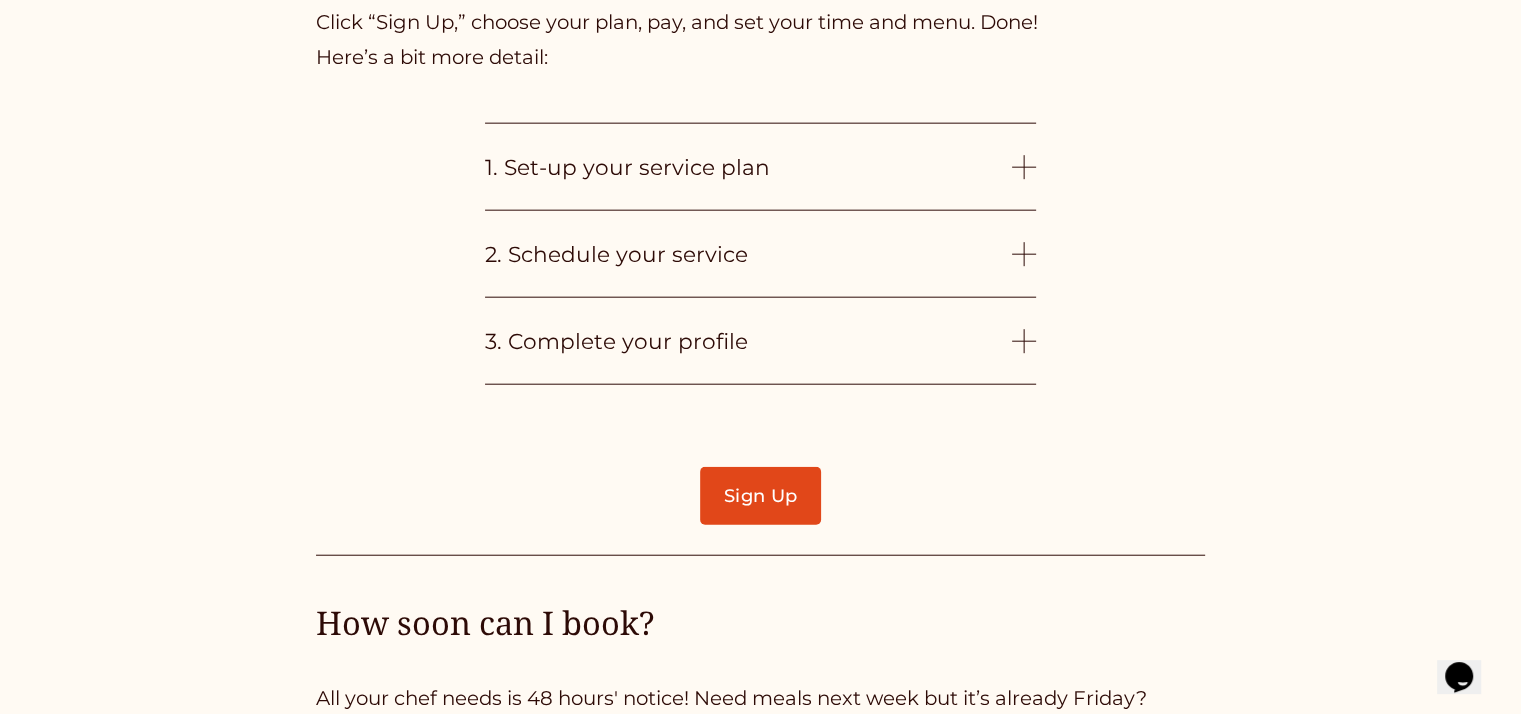 click at bounding box center [1024, 254] 